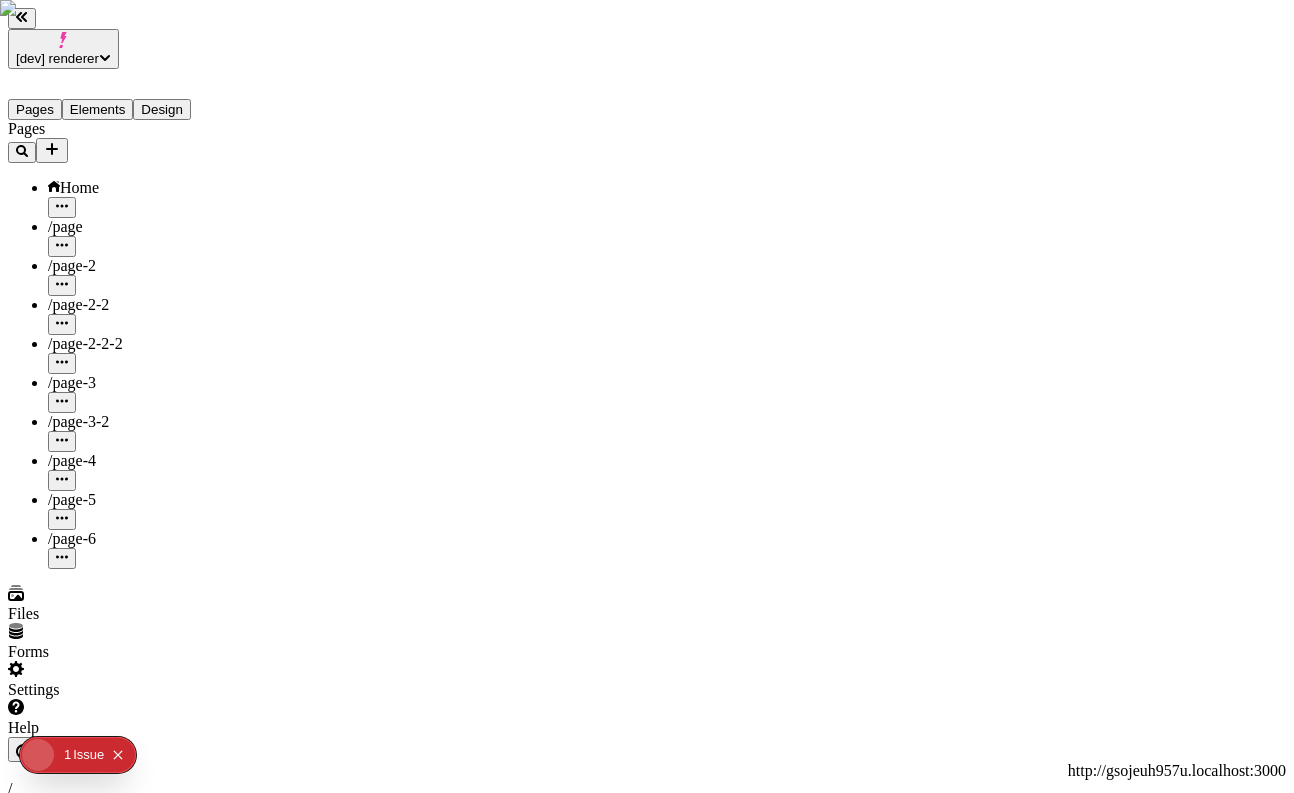 scroll, scrollTop: 0, scrollLeft: 0, axis: both 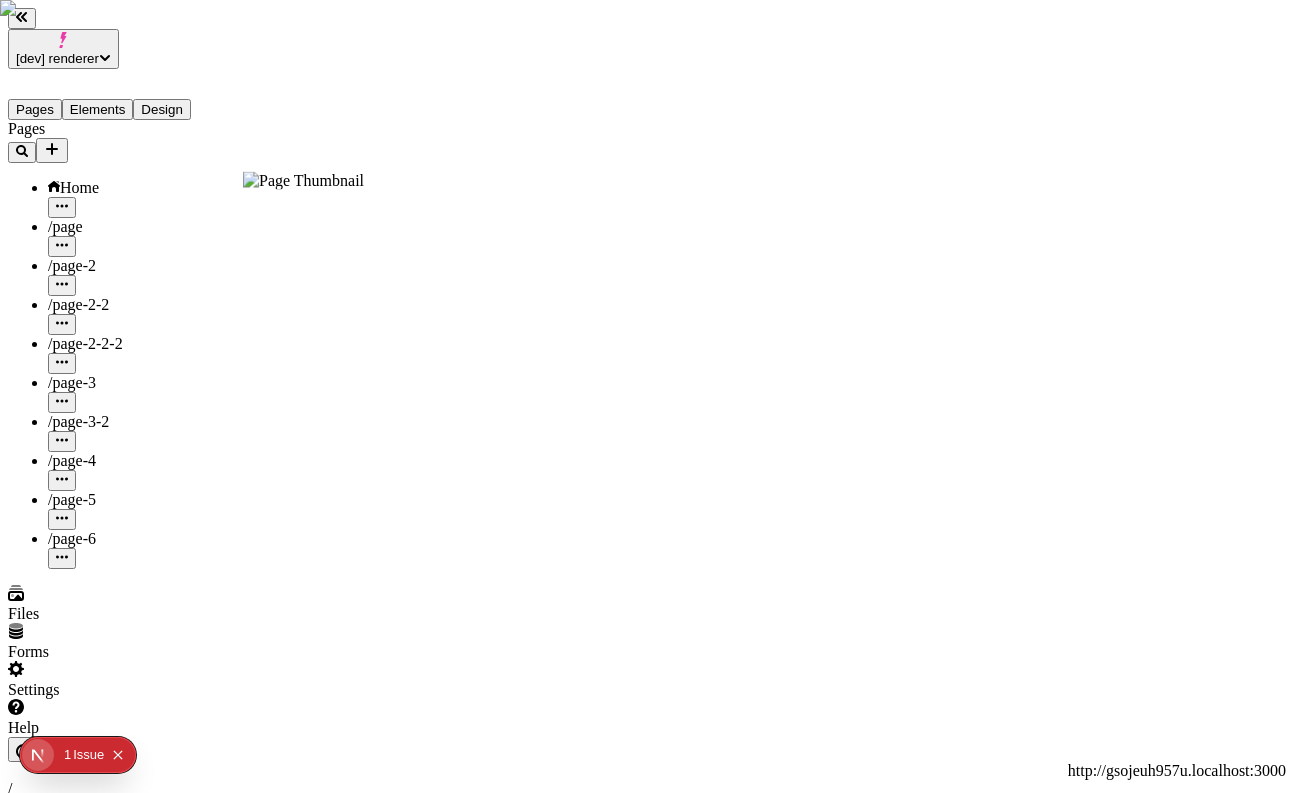click on "http://gsojeuh957u.localhost:3000" at bounding box center [647, 771] 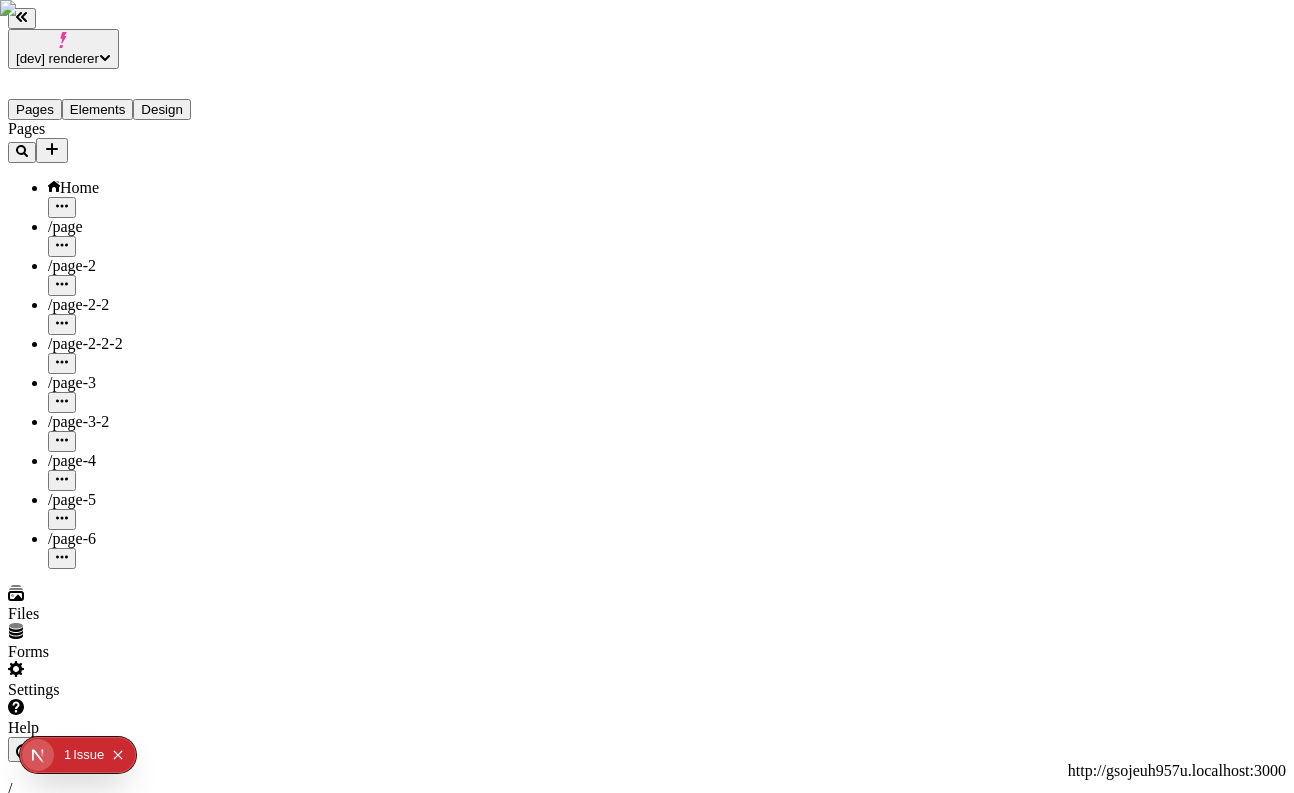 click on "Pages Home /page /page-2 /page-2-2 /page-2-2-2 /page-3 /page-3-2 /page-4 /page-5 /page-6" at bounding box center [128, 344] 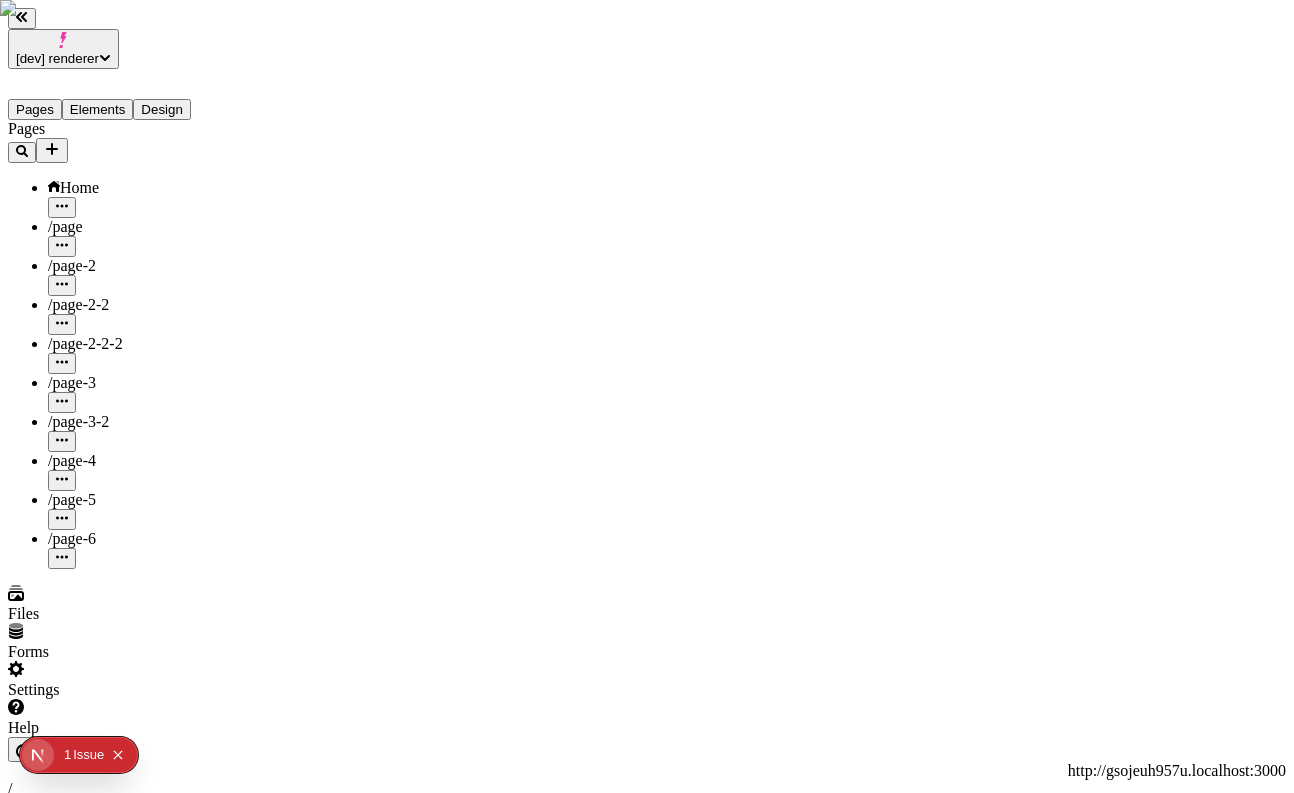 scroll, scrollTop: 0, scrollLeft: 0, axis: both 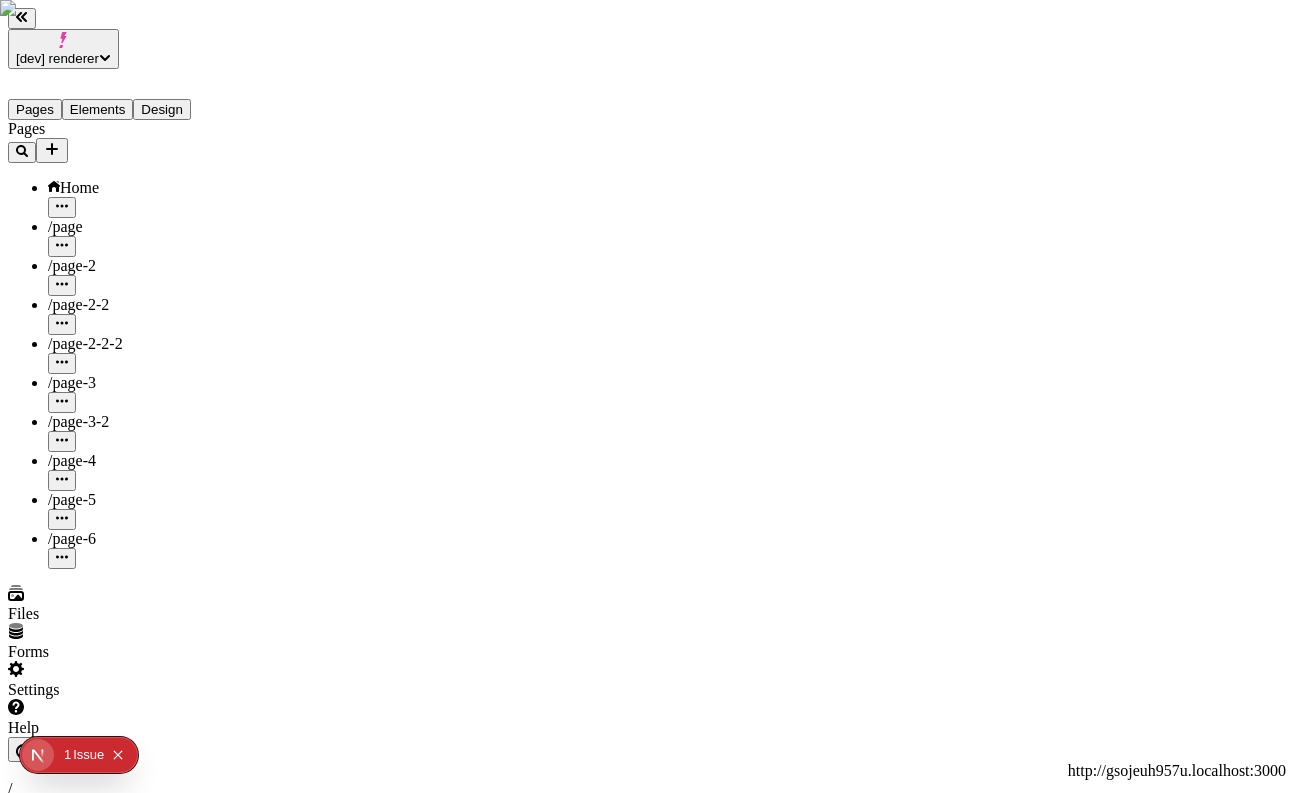 click on "Settings" at bounding box center [128, 680] 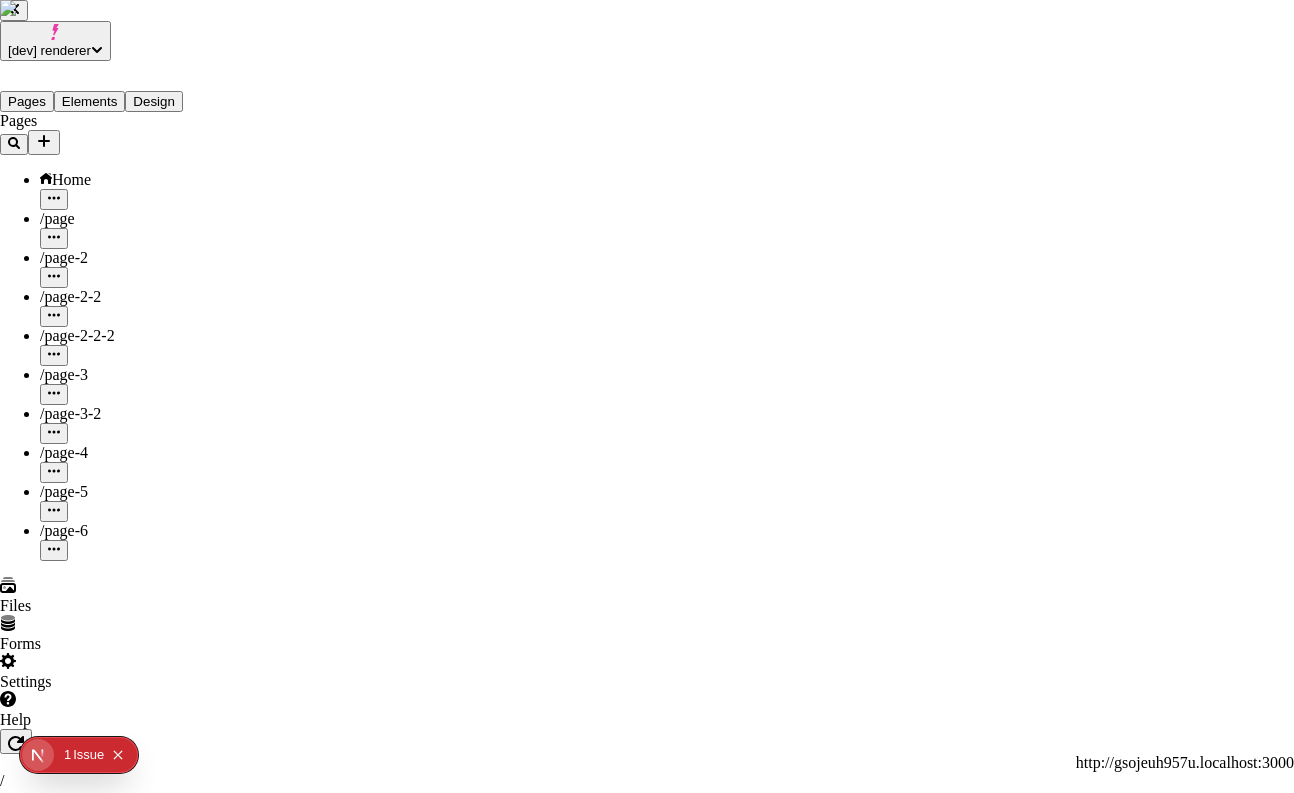 click on "Feature previews" at bounding box center [647, 4017] 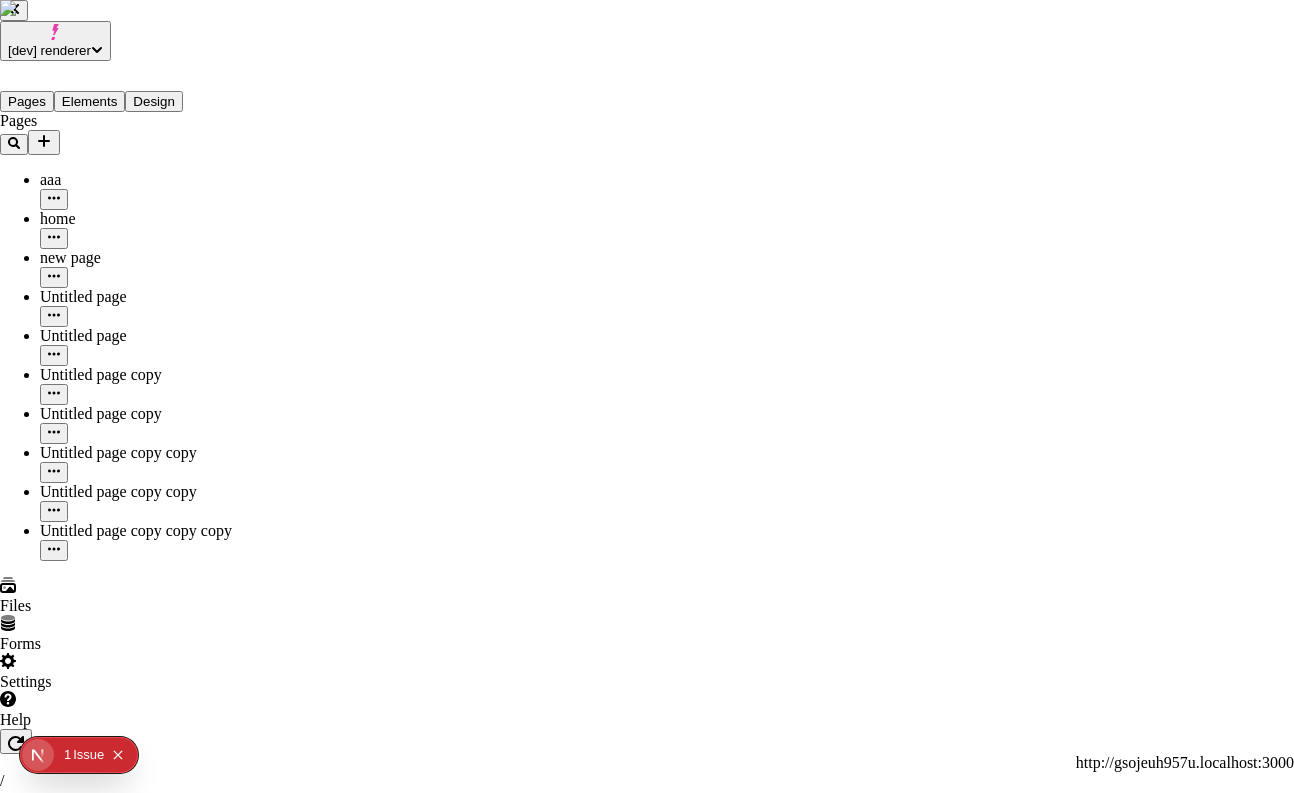click on "Site settings Site Host Domains Locales Redirects Workspace settings Workspace Users Plans Billing Usage Integrations User settings Profile Login methods Feature previews You’re on the   Partner Sandbox   plan 19  /  100   monthly publishes Workspace resets 8/12/2025 Feature previews New Pages Sidebar Our new pages sidebar organizes pages by pathname, making it easier to find and navigate between pages. Like a sitemap, it gives you a holistic view of your site." at bounding box center (647, 3922) 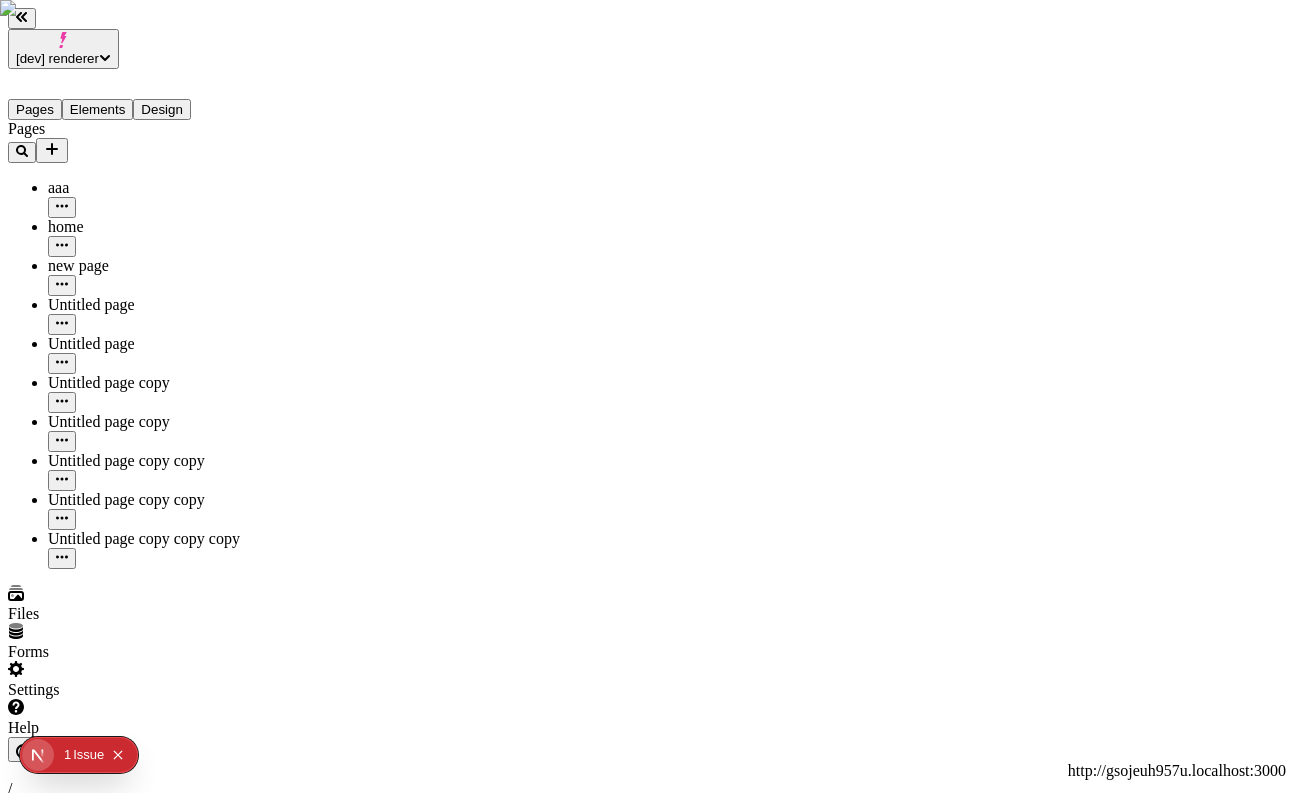 click on "Untitled page" at bounding box center [148, 344] 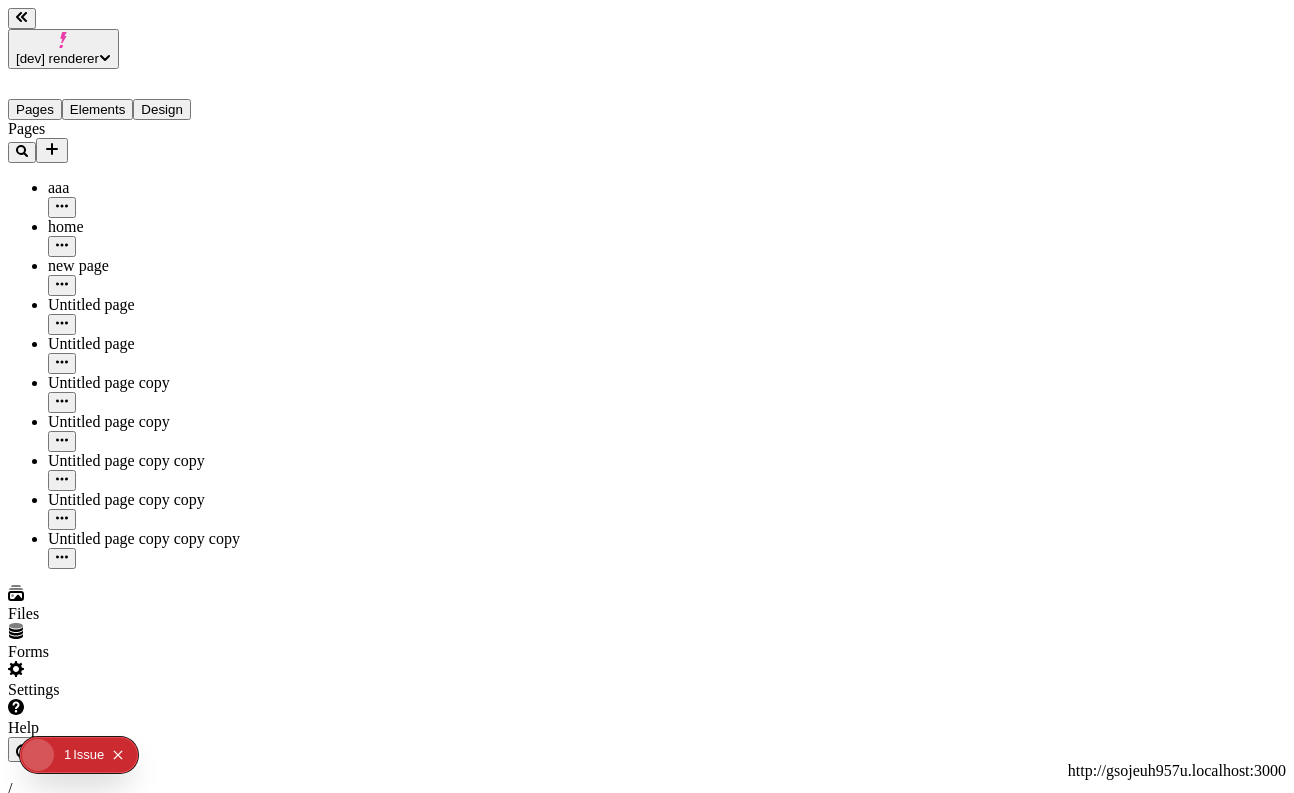 type on "/page-5" 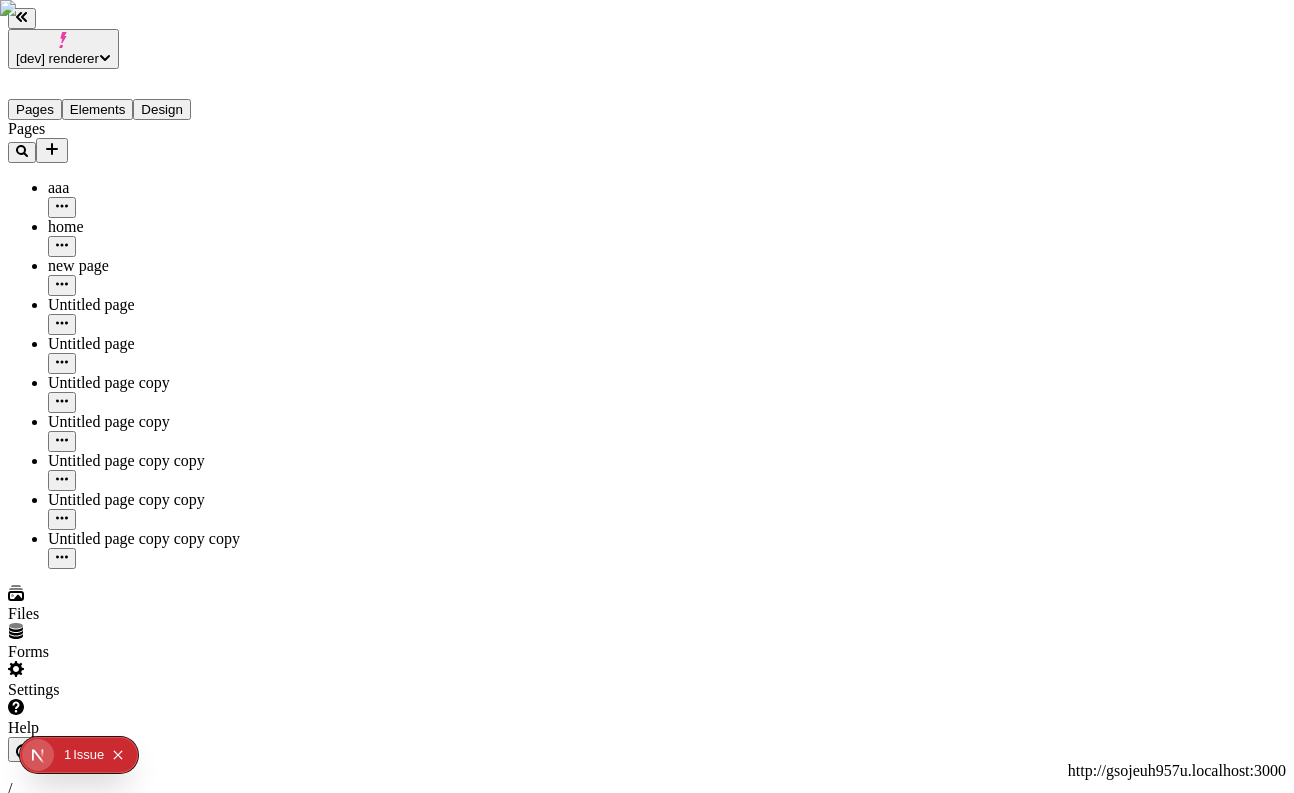 click on "[dev] renderer" at bounding box center (63, 49) 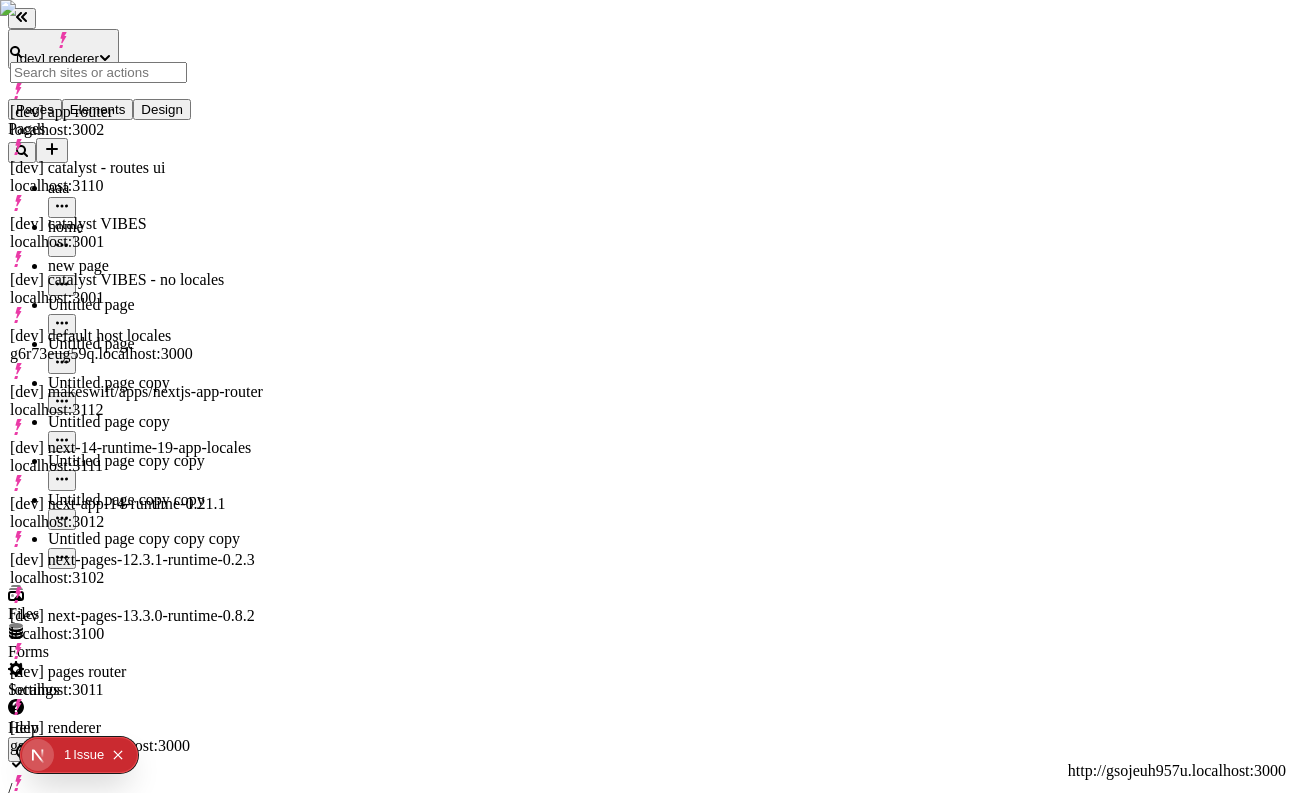 click on "Create new site" at bounding box center (136, 1588) 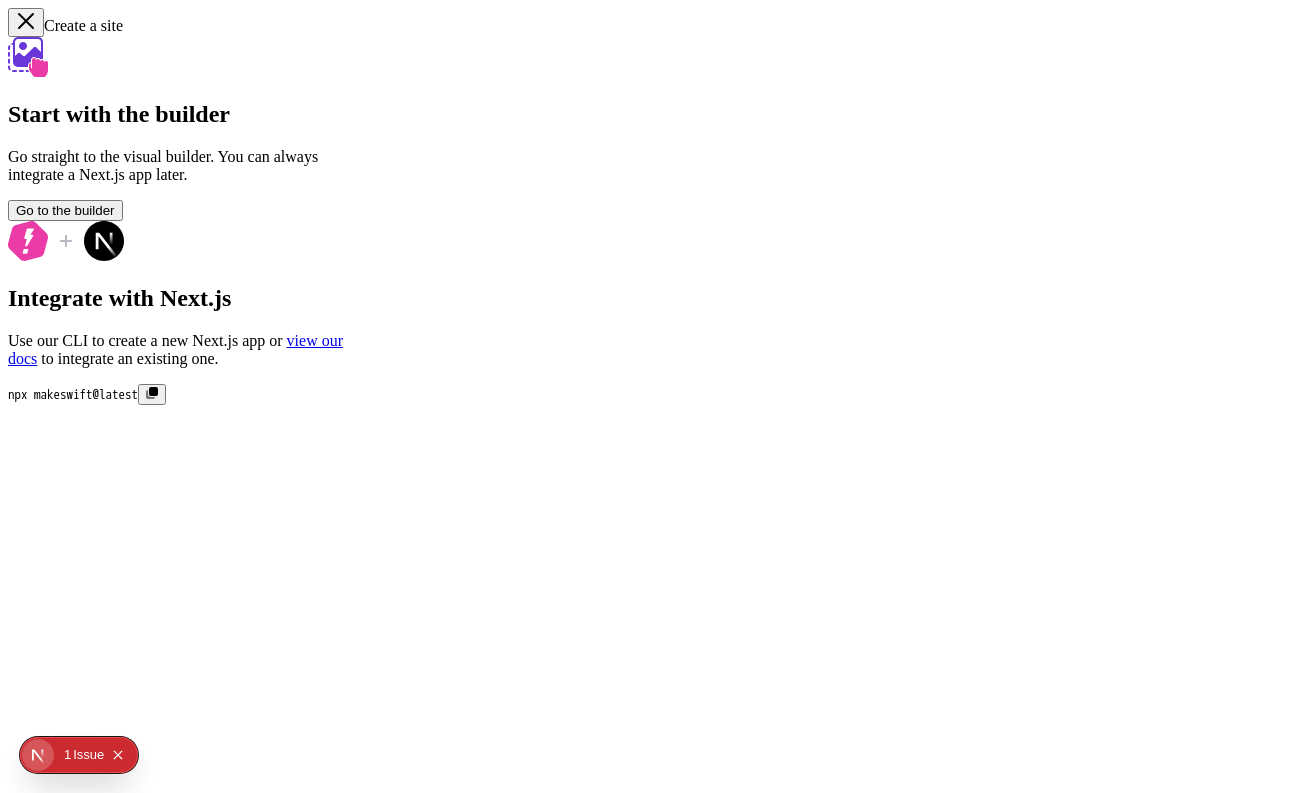 click on "Go to the builder" at bounding box center (65, 210) 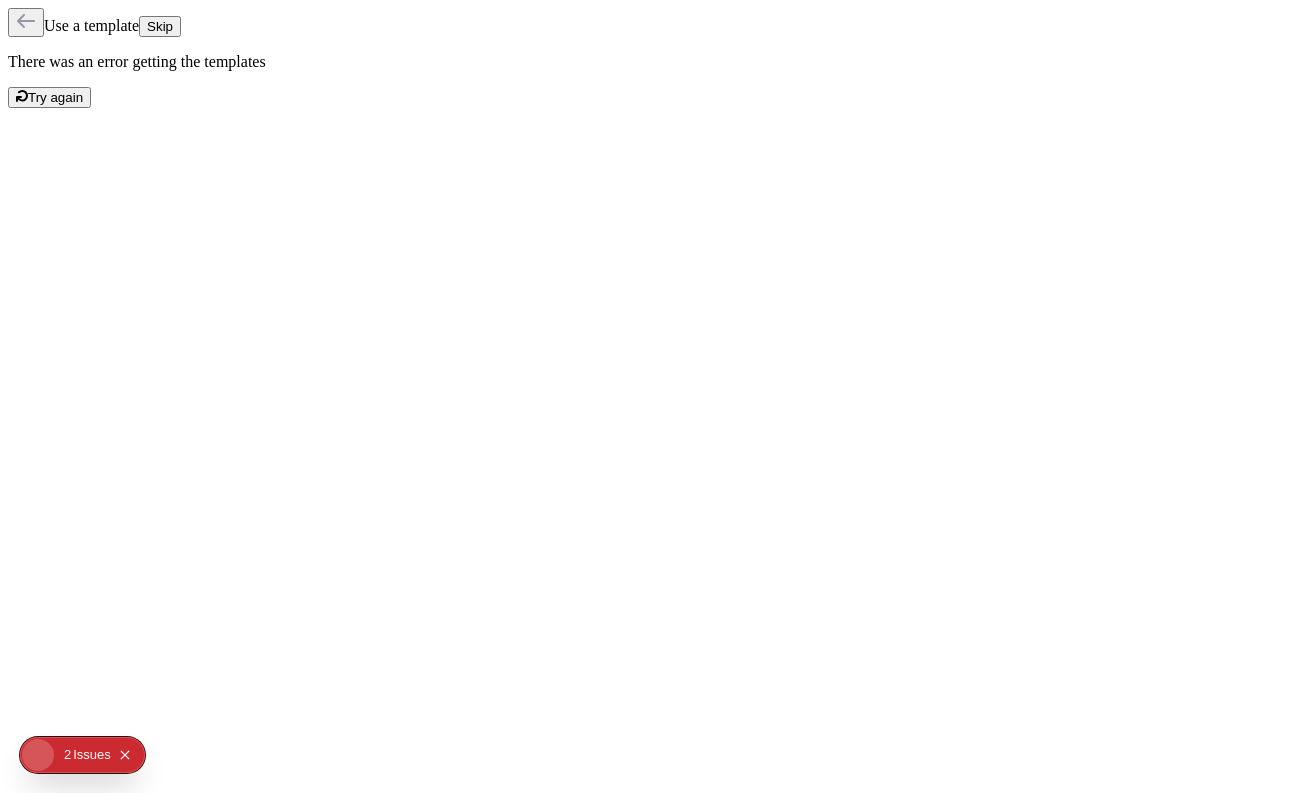 click on "Skip" at bounding box center [160, 26] 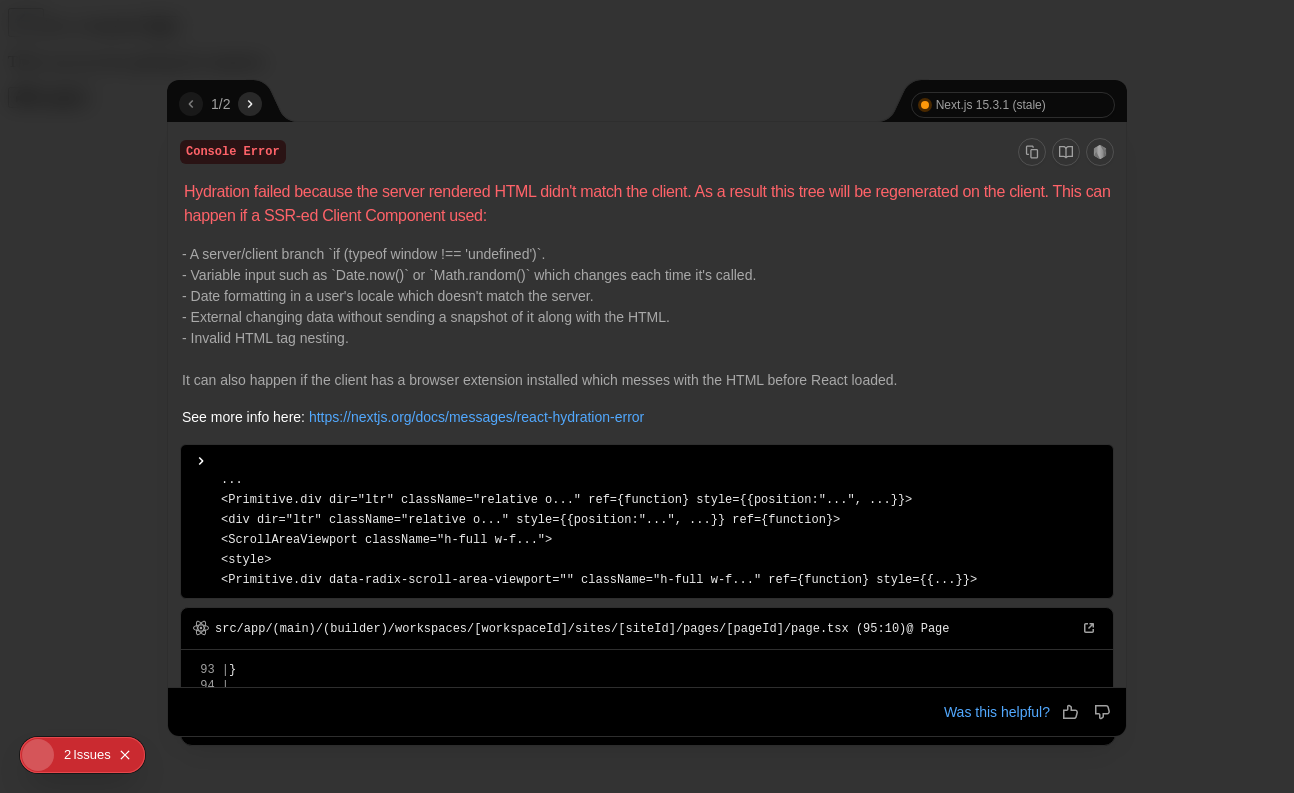 scroll, scrollTop: 630, scrollLeft: 0, axis: vertical 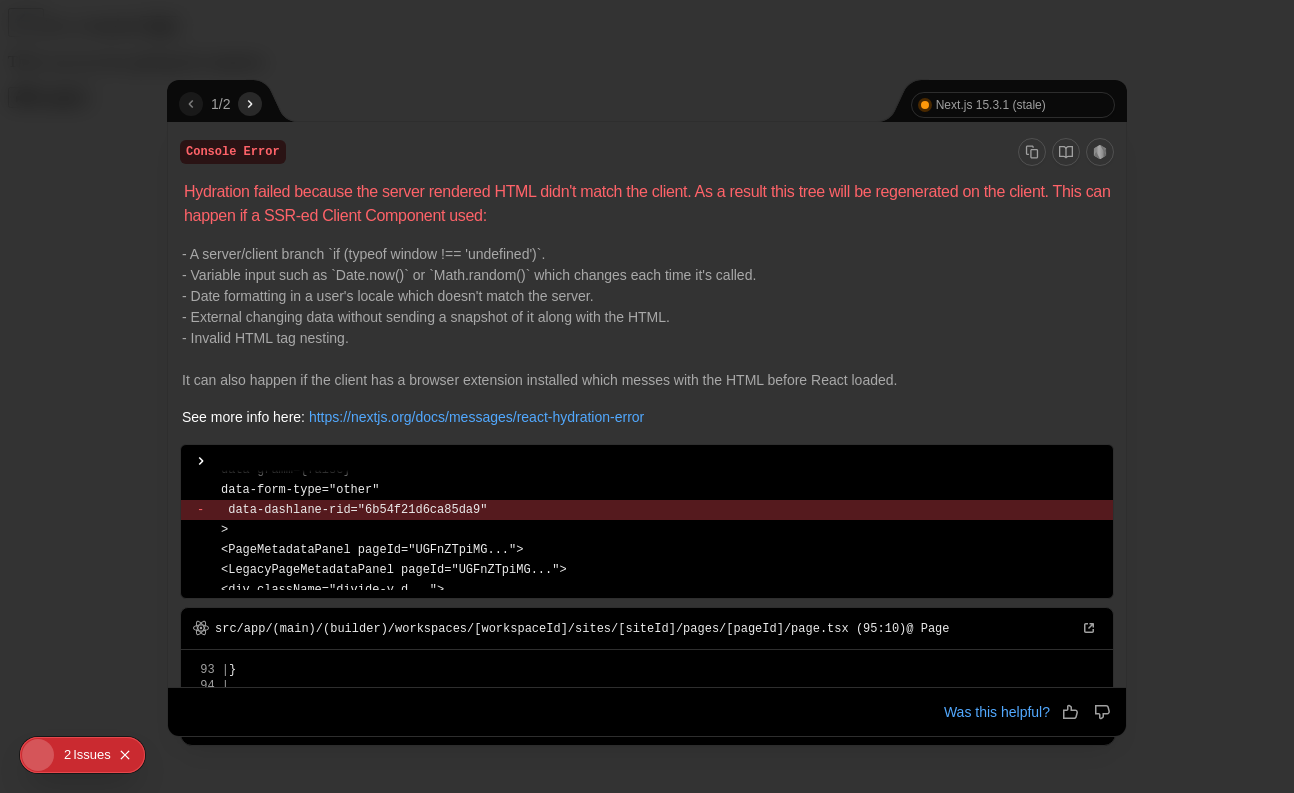 click 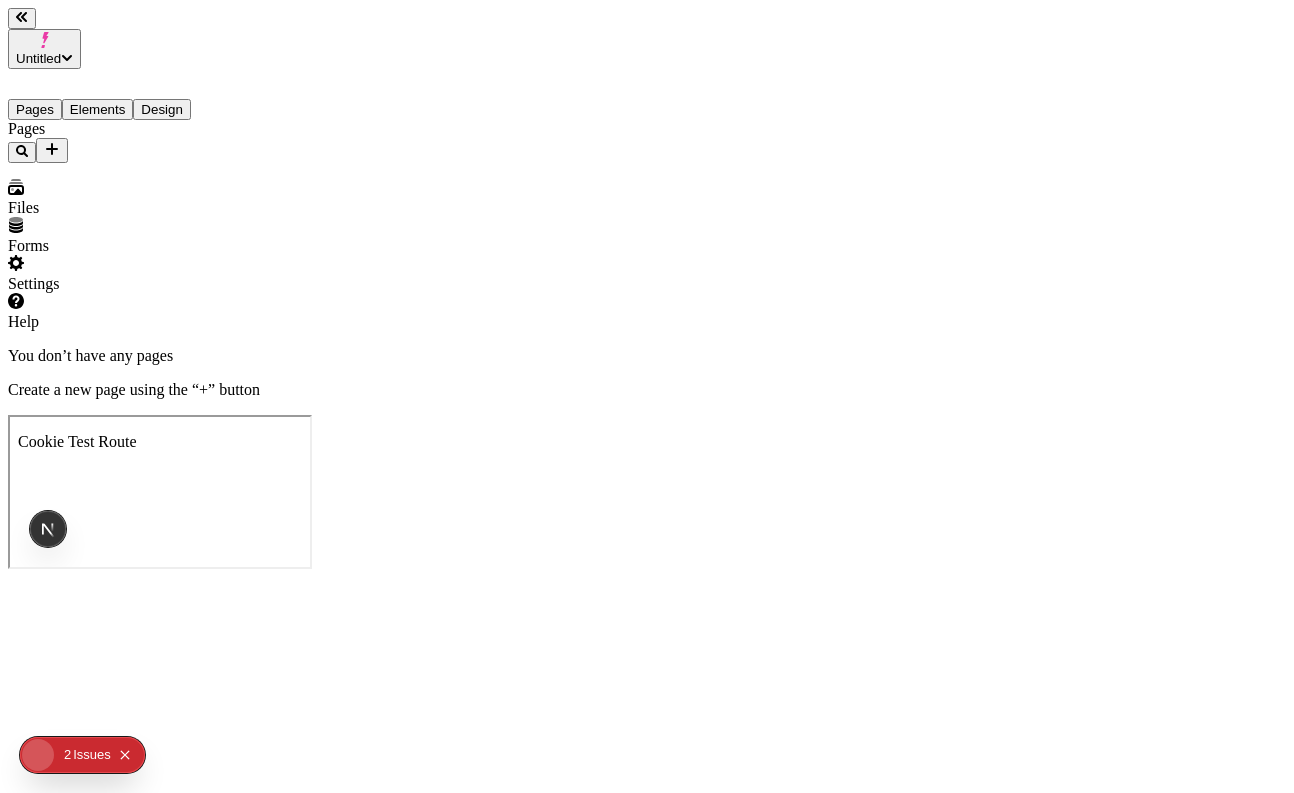 scroll, scrollTop: 0, scrollLeft: 0, axis: both 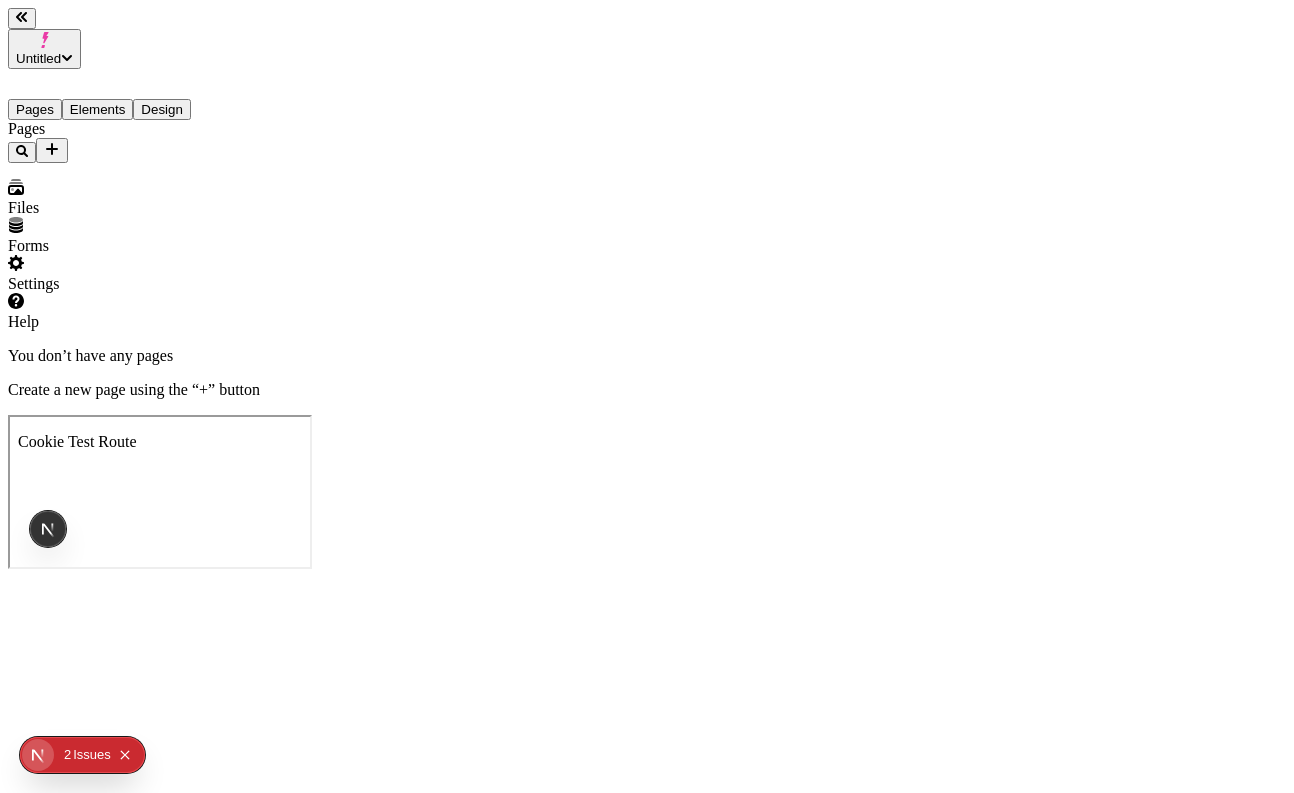 click 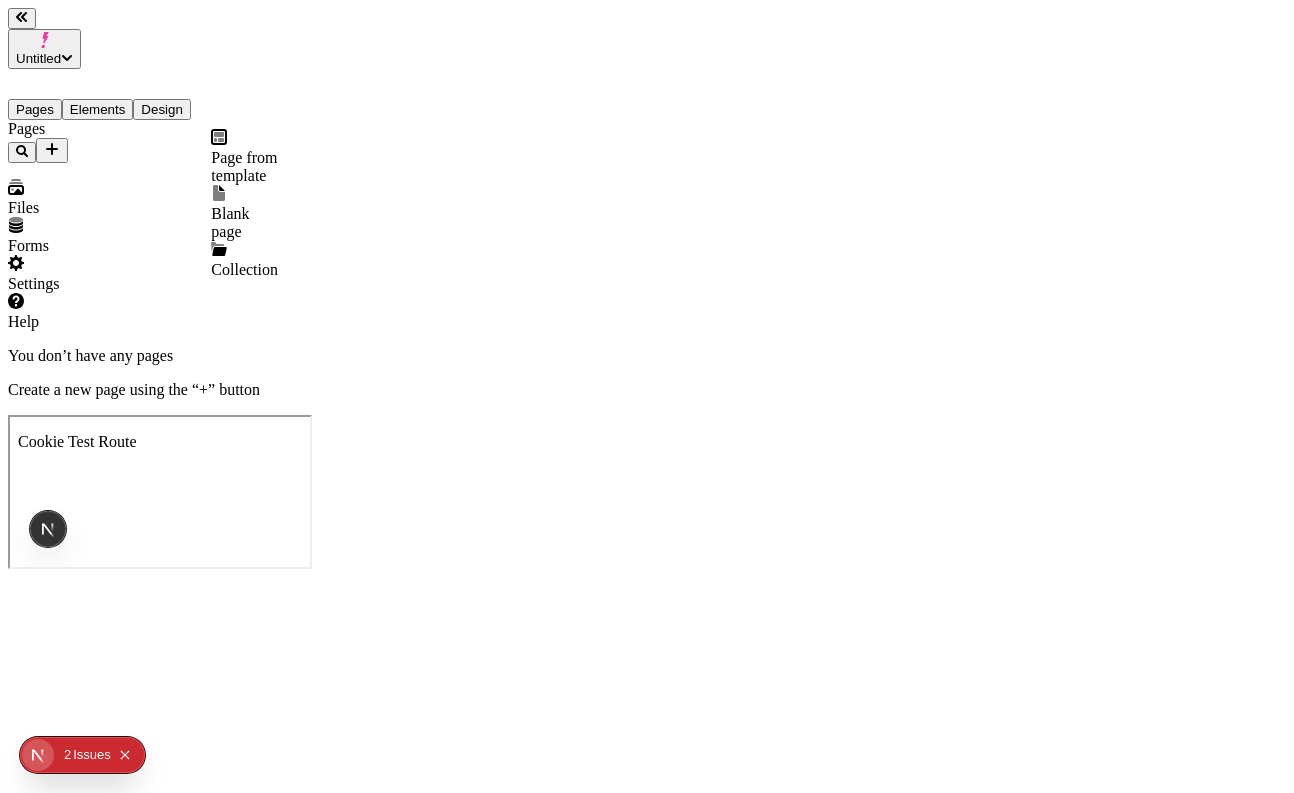 click on "Blank page" at bounding box center (244, 213) 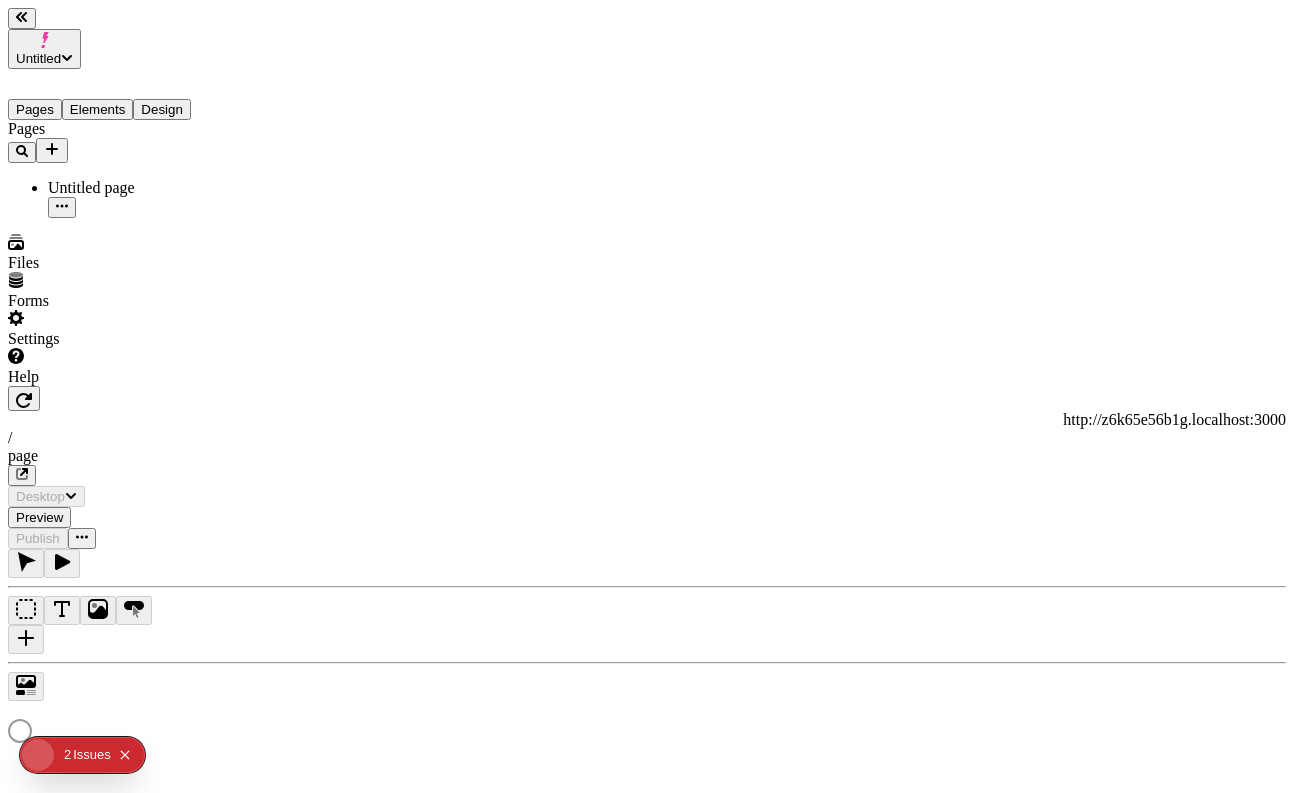type on "/page" 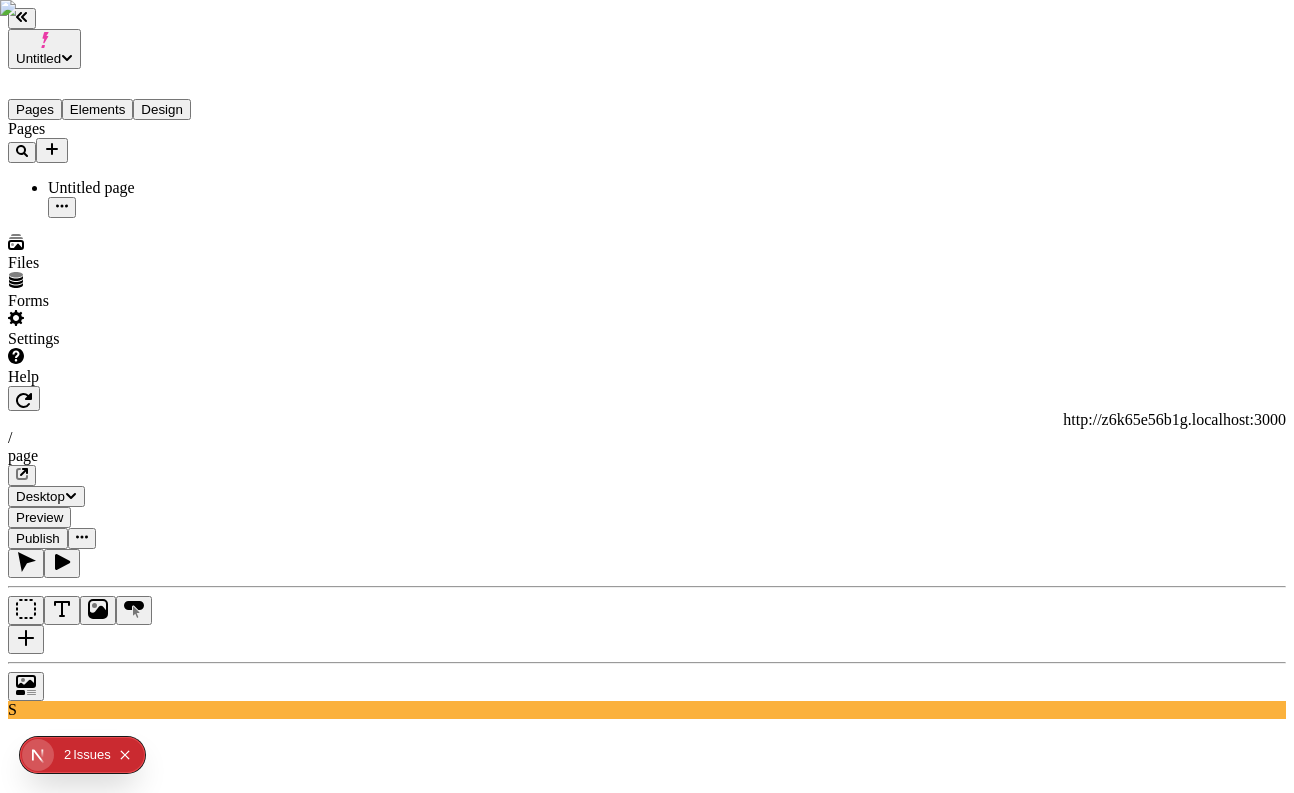 click at bounding box center (62, 610) 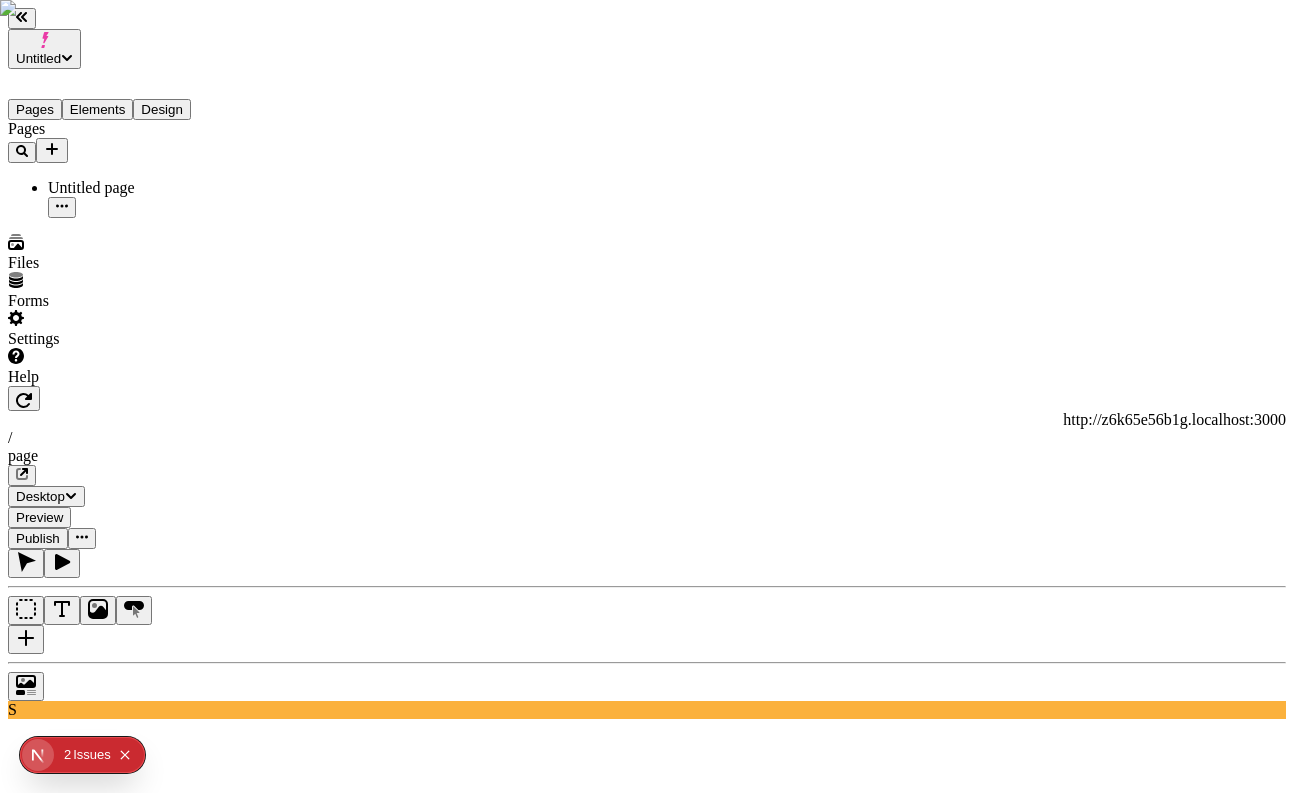 click on "Text Page" at bounding box center [647, 2233] 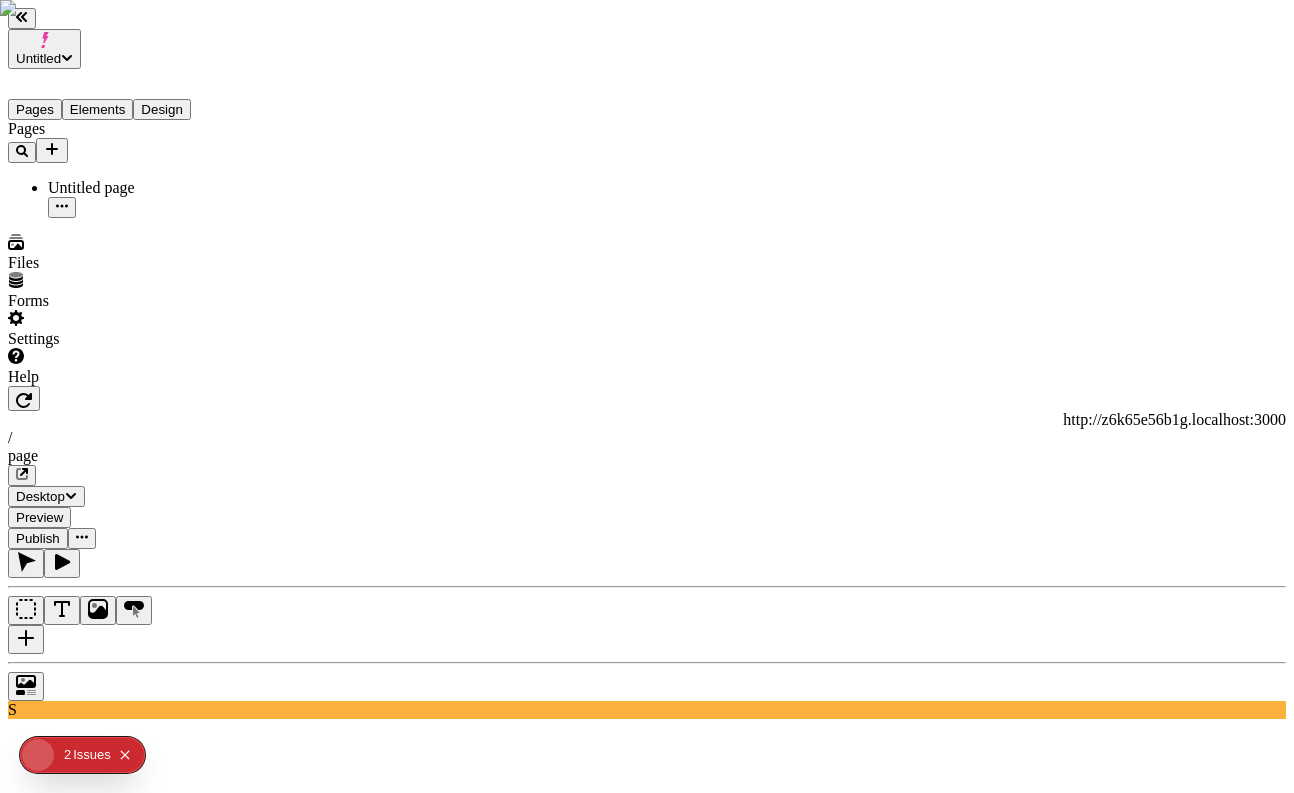 click 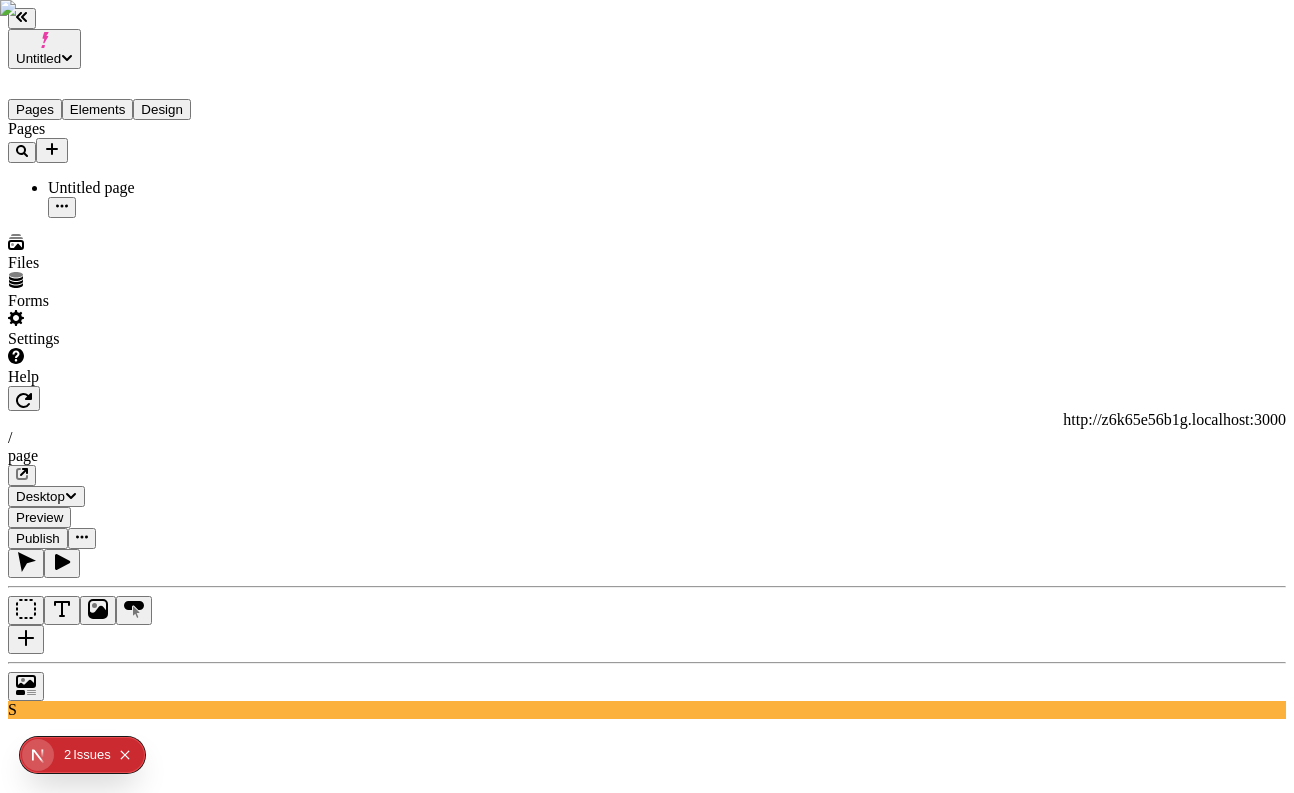 click on "Box Page" at bounding box center [647, 2610] 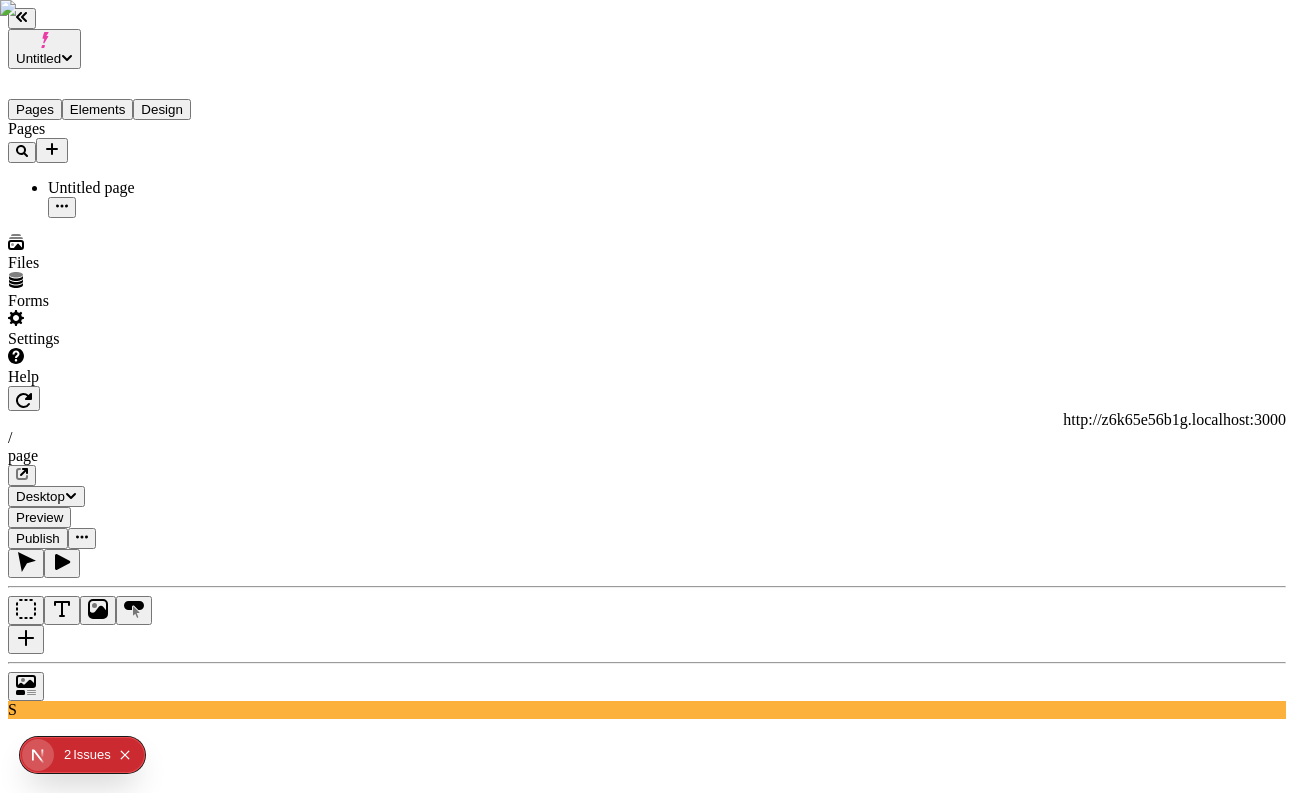 click 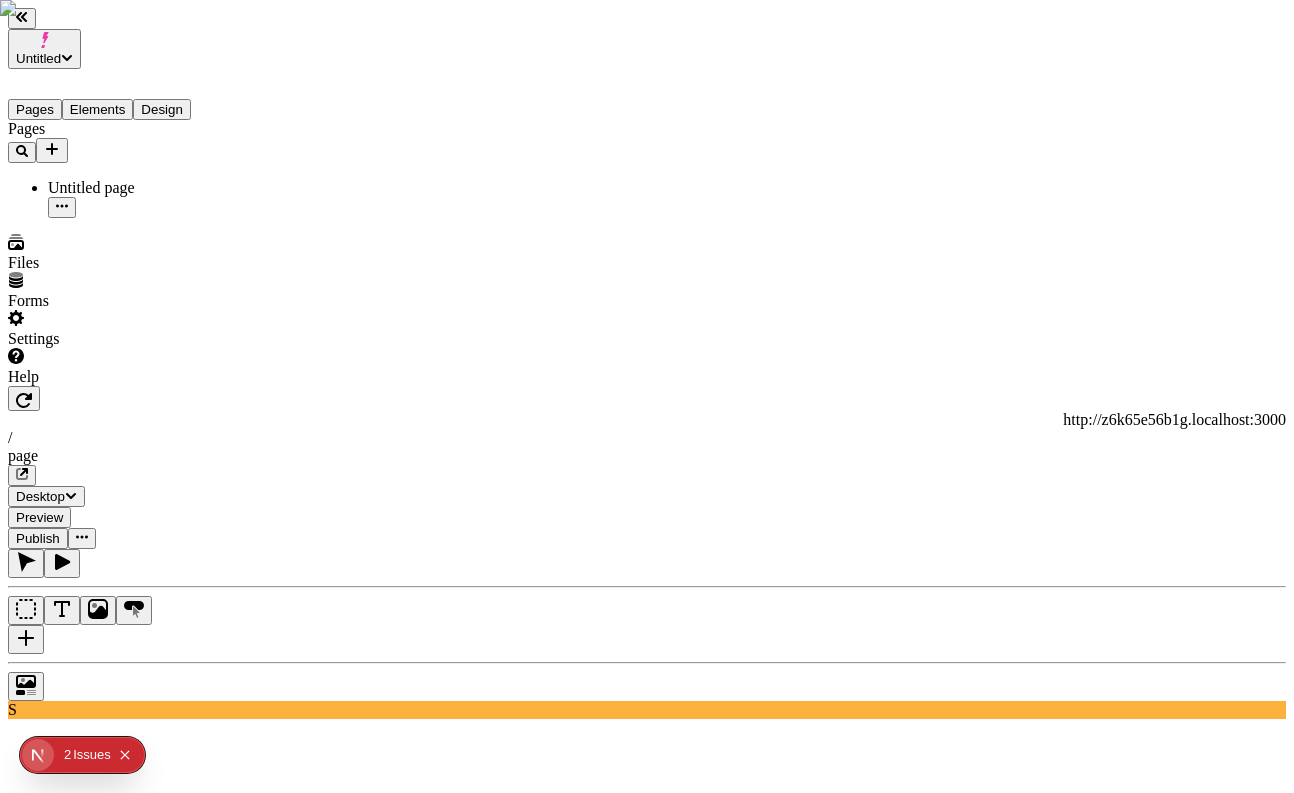 click on "Box" at bounding box center [647, 2585] 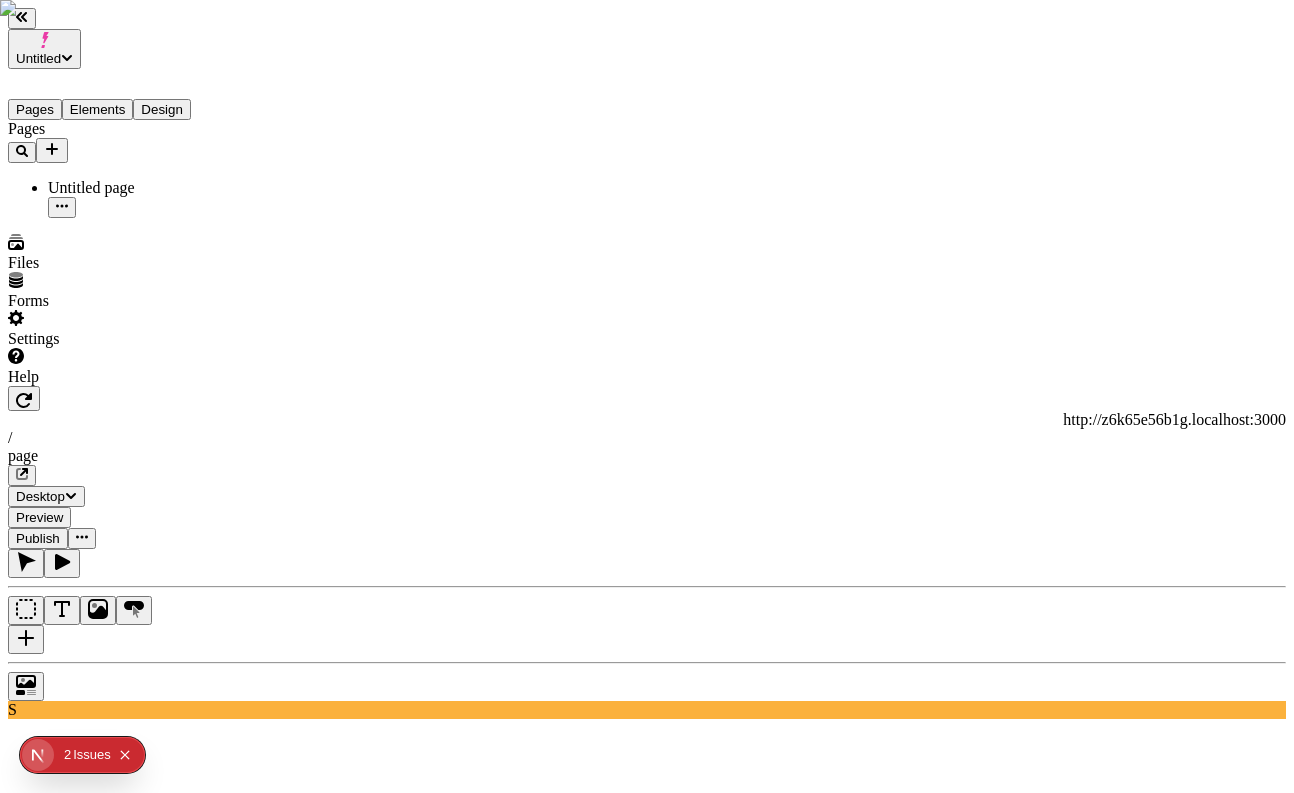 click at bounding box center (152, 386) 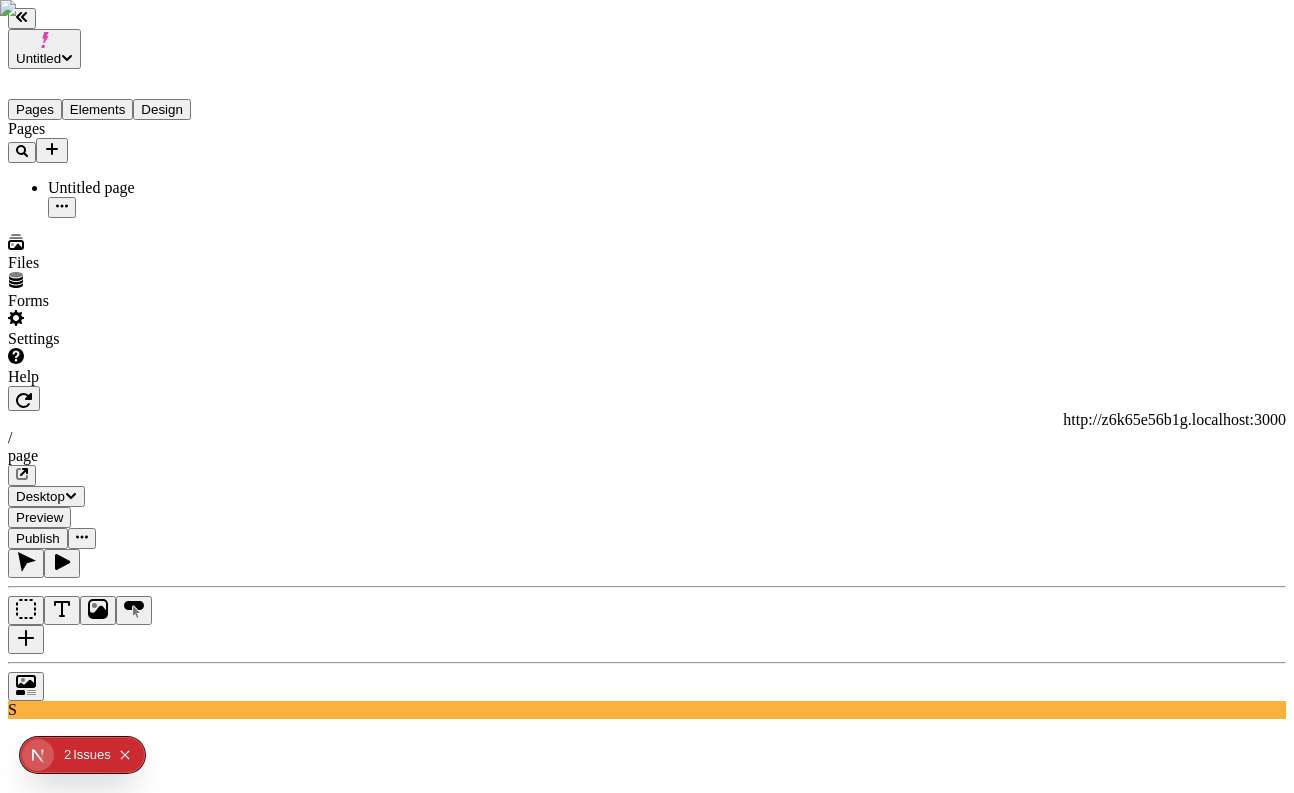 click 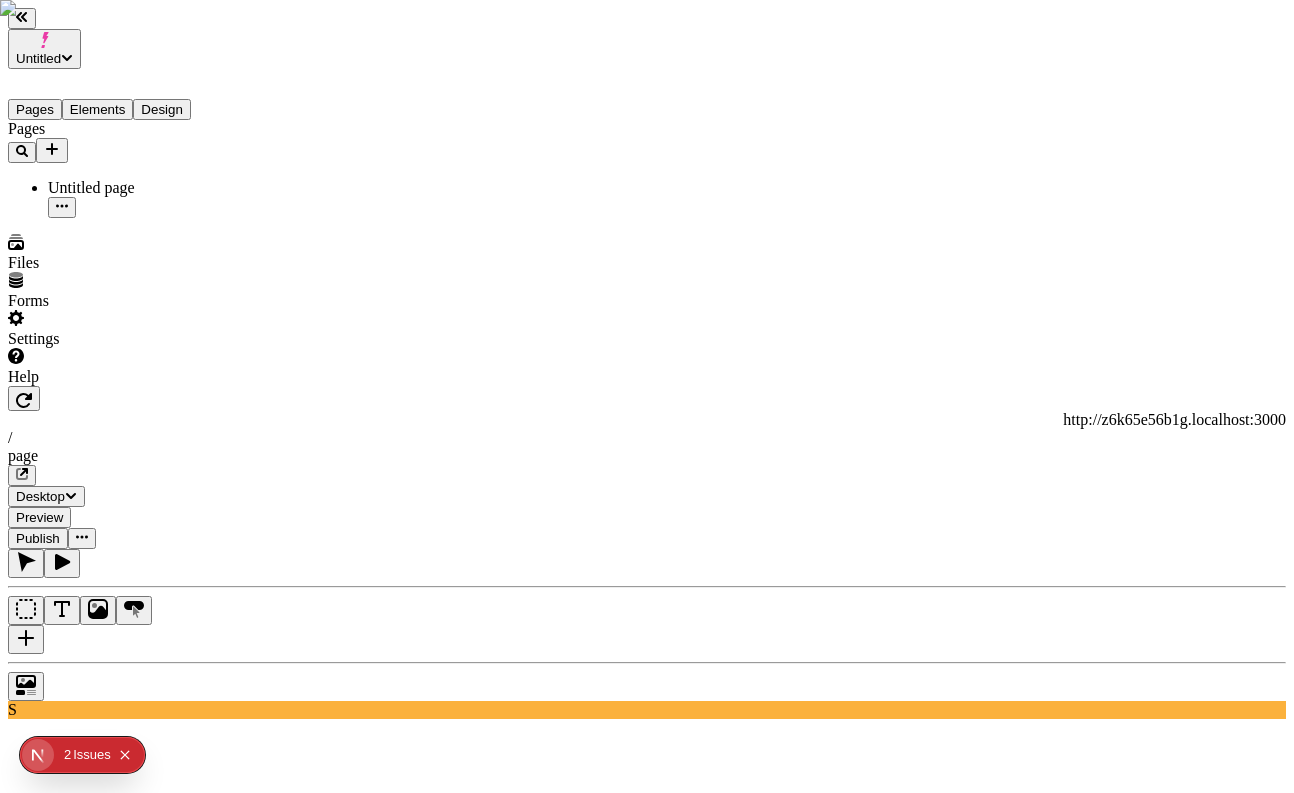click on "Text" at bounding box center (647, 2585) 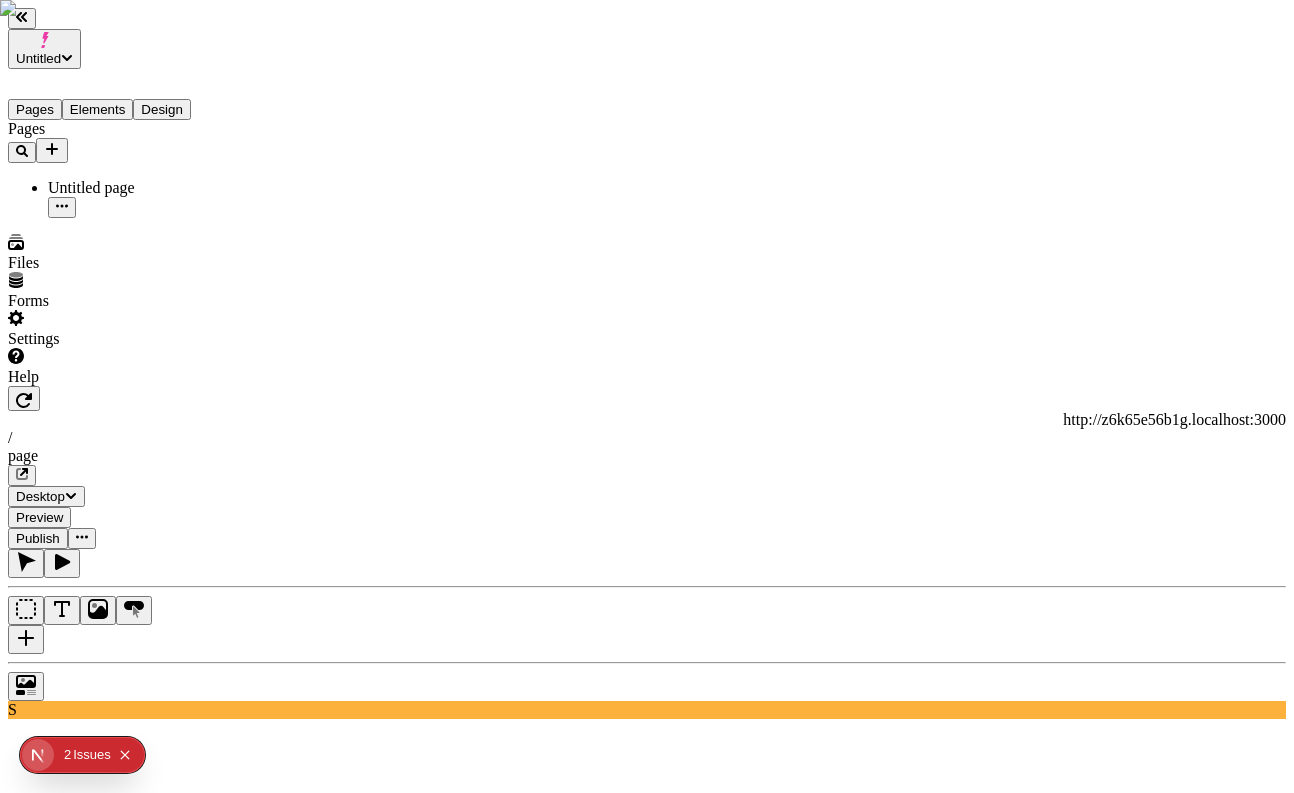 click 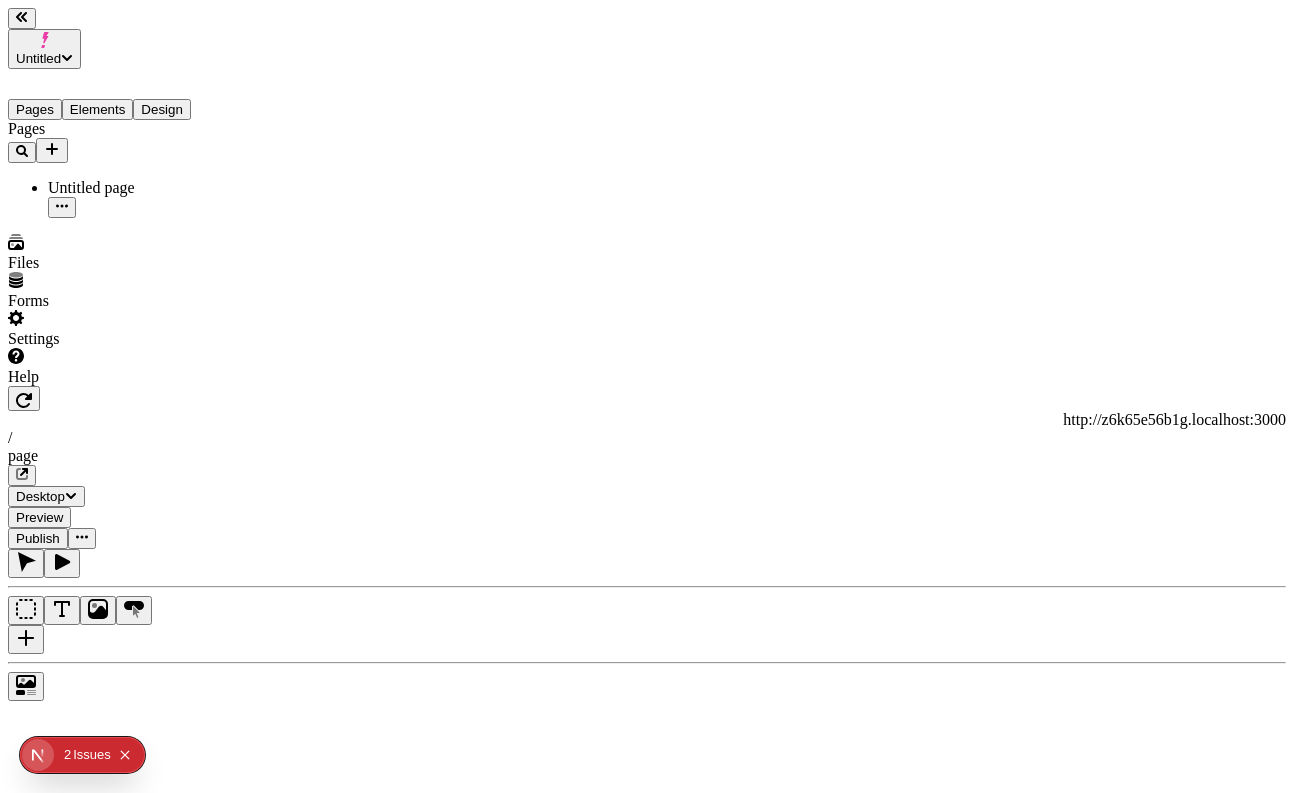 click 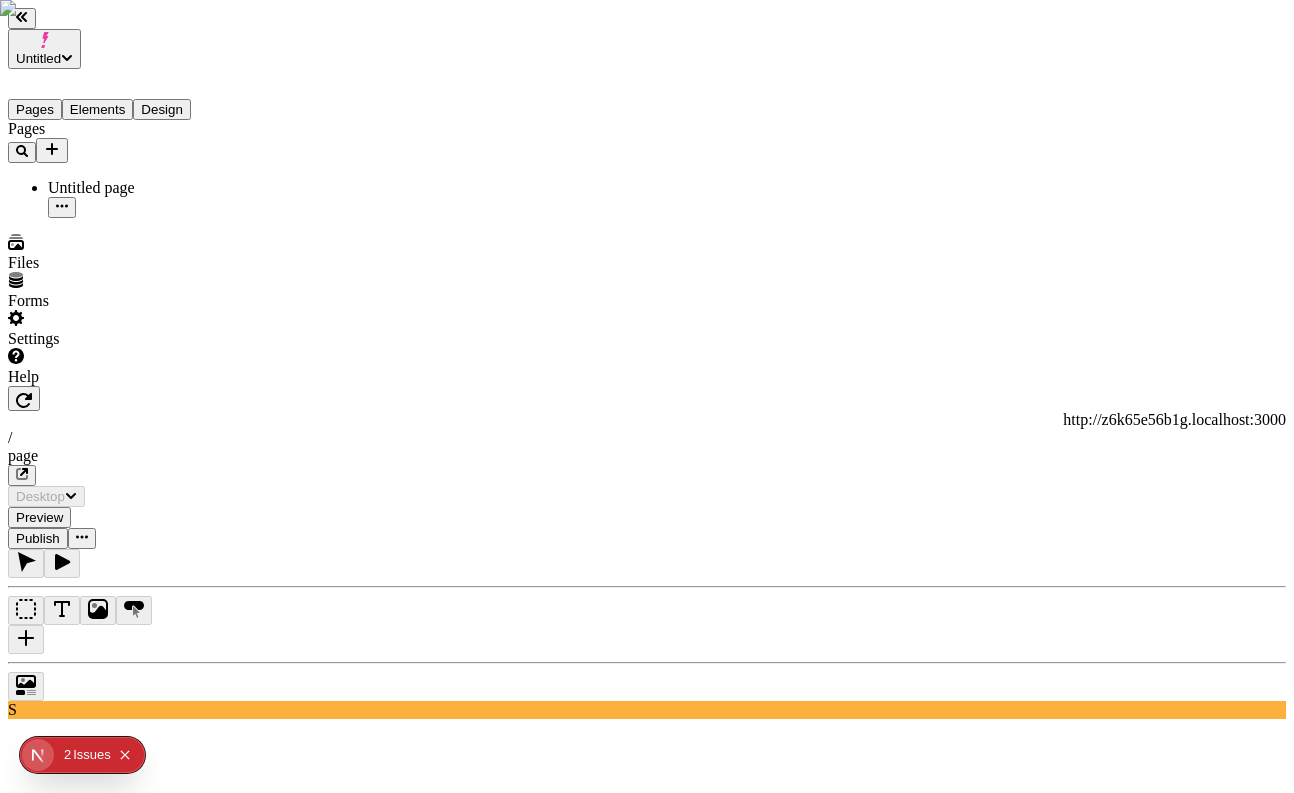 type 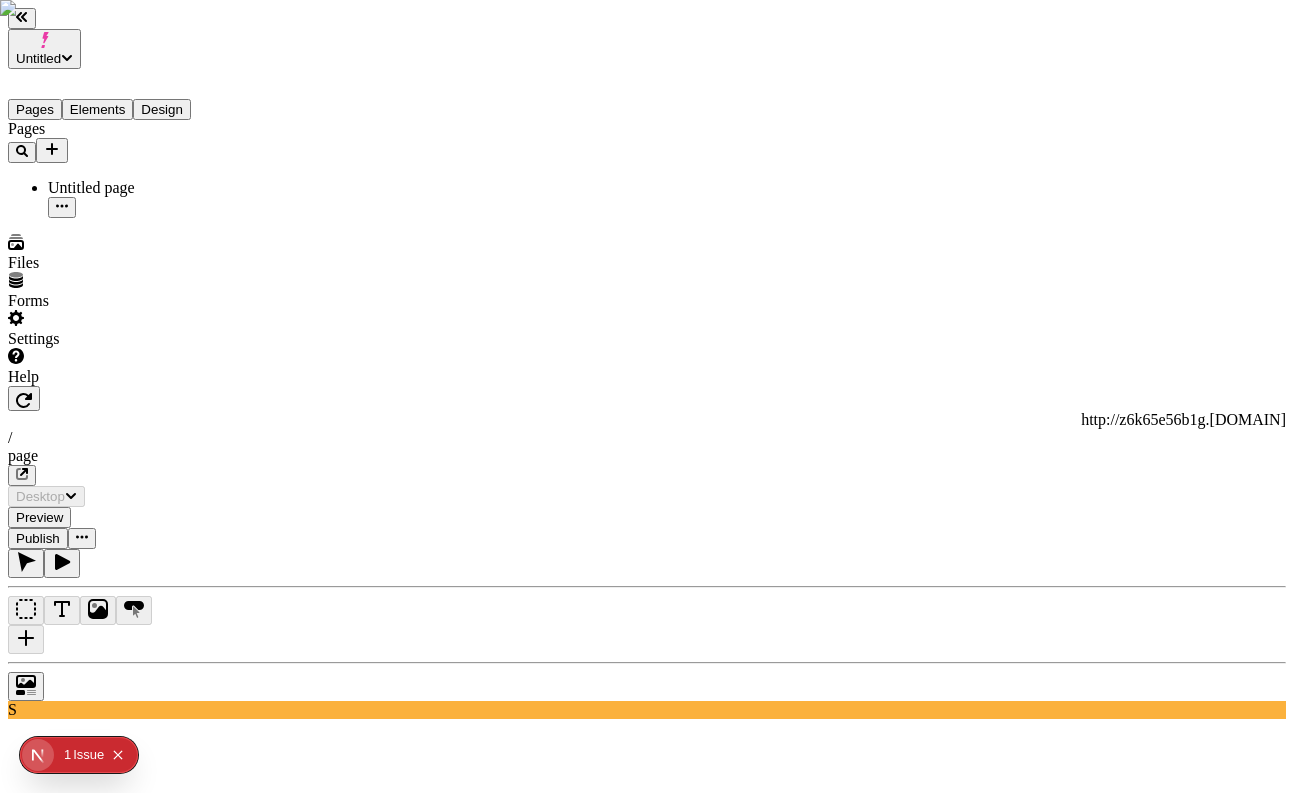 scroll, scrollTop: 0, scrollLeft: 0, axis: both 